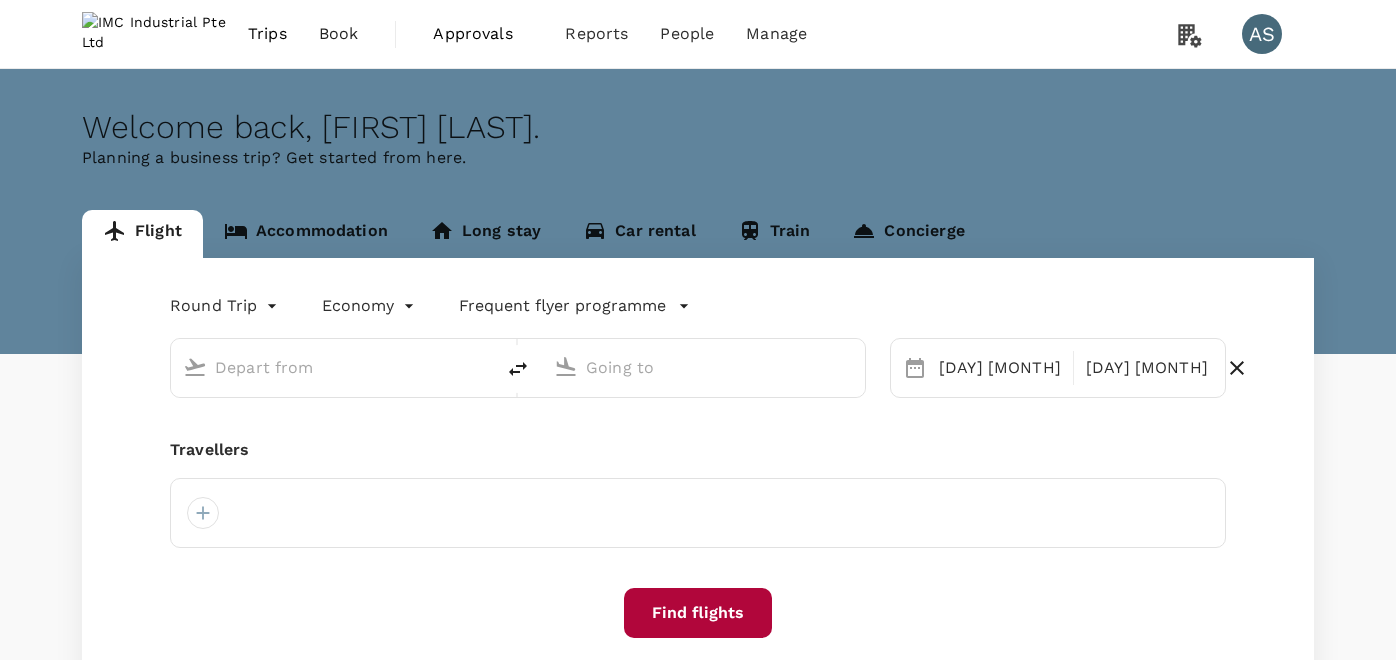 scroll, scrollTop: 0, scrollLeft: 0, axis: both 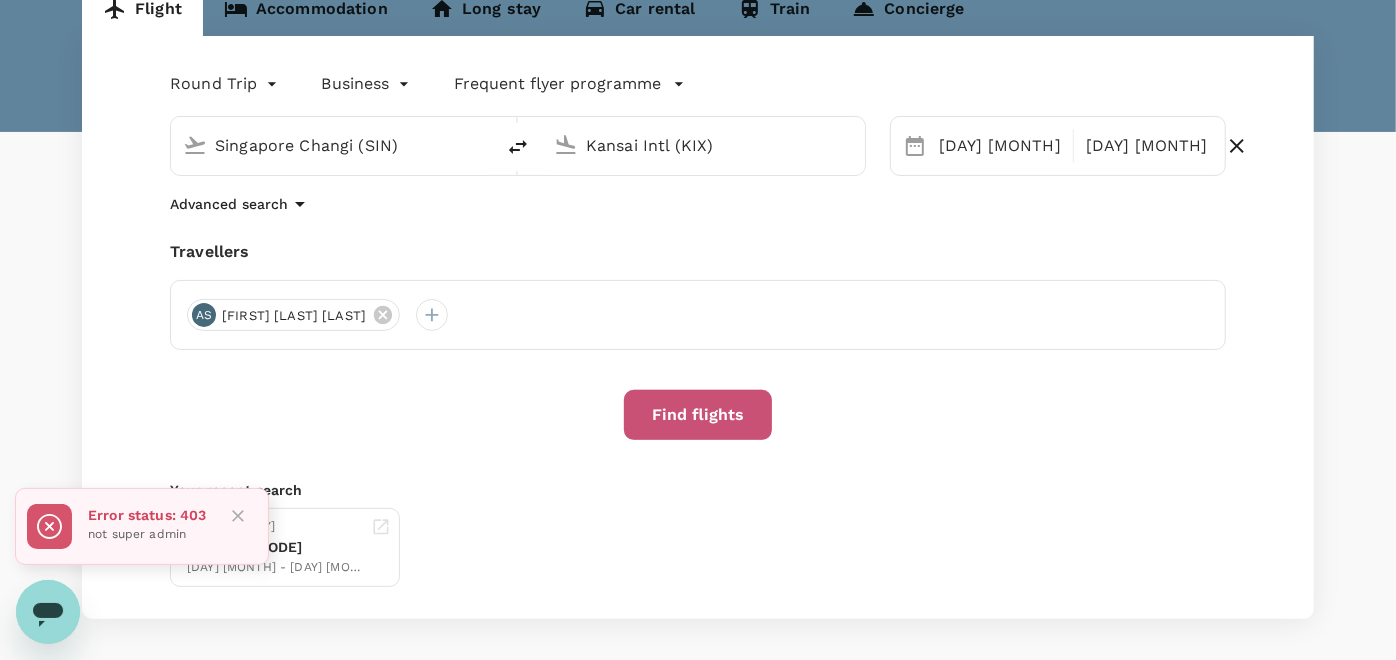 click on "Find flights" at bounding box center (698, 415) 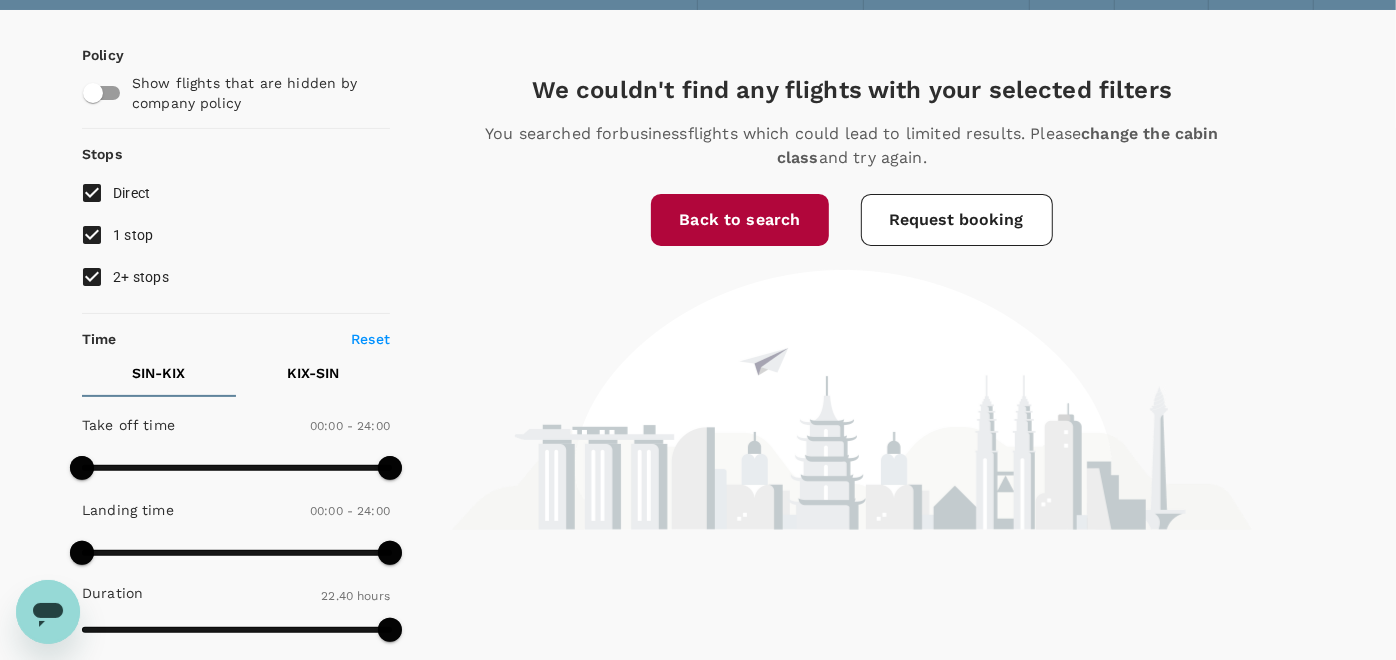 scroll, scrollTop: 0, scrollLeft: 0, axis: both 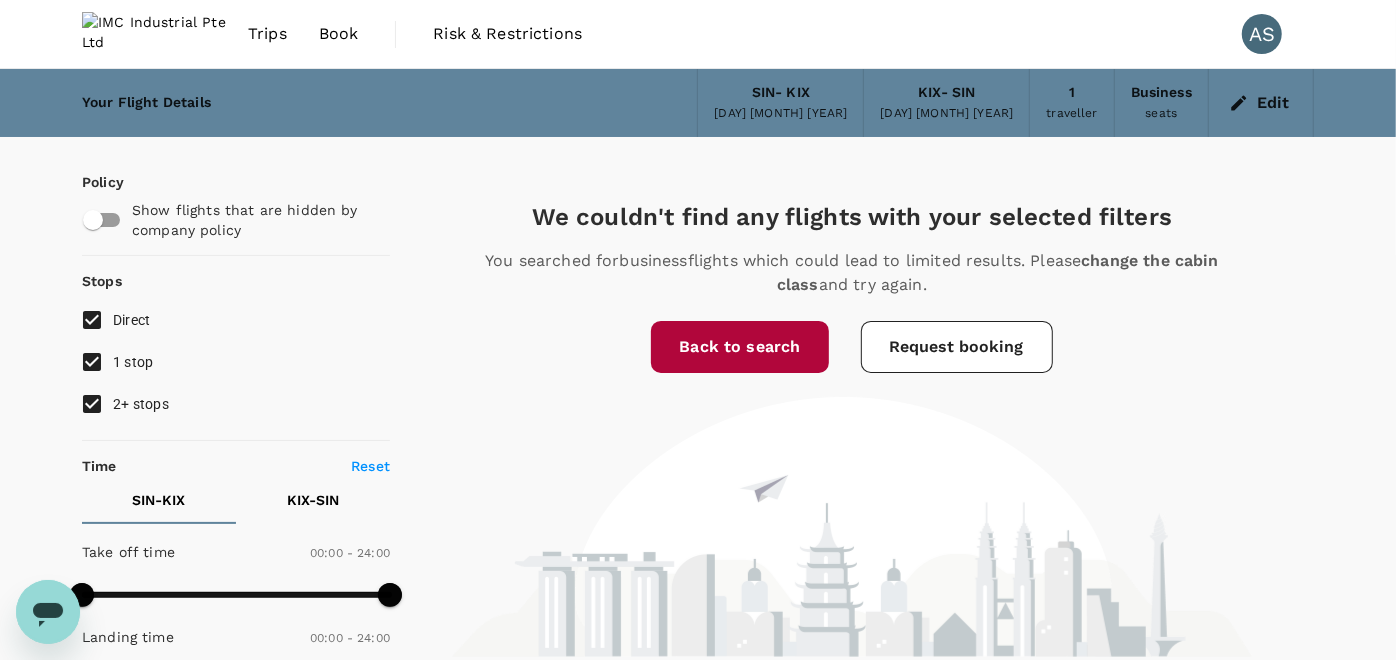 click on "Back to search" at bounding box center (739, 347) 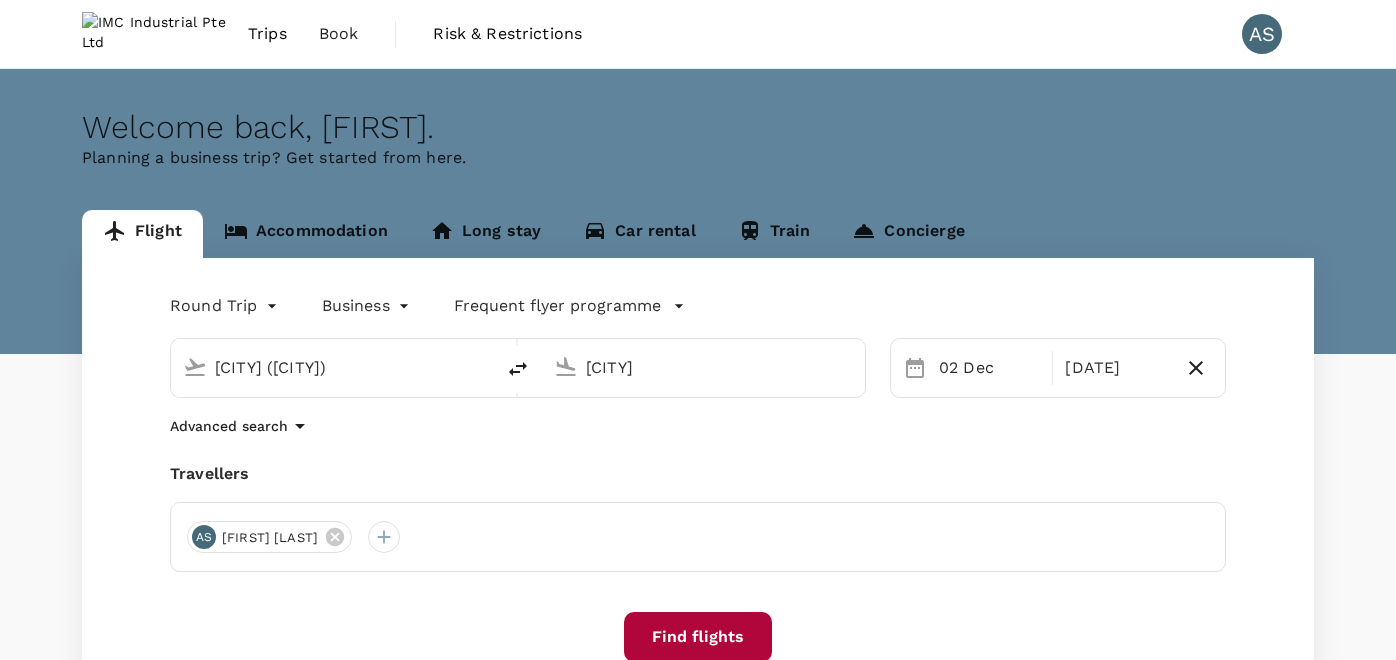 scroll, scrollTop: 0, scrollLeft: 0, axis: both 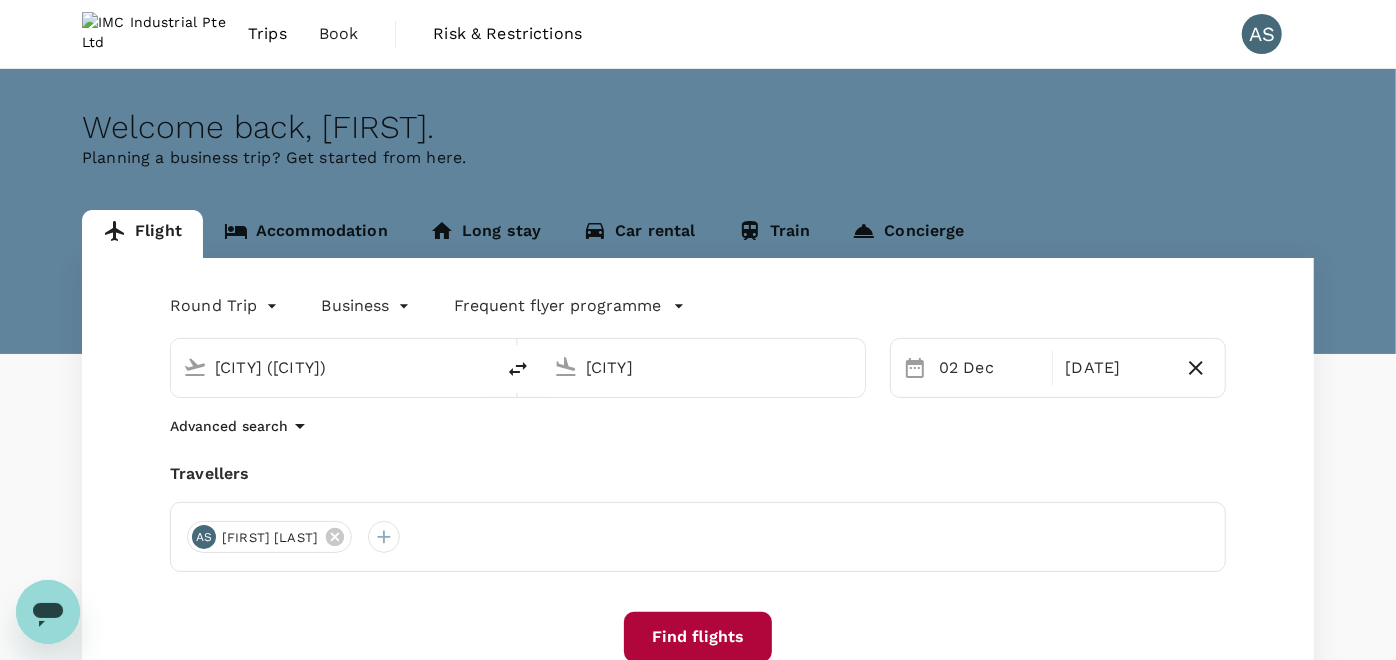 click on "[CITY] ([CITY])" at bounding box center (333, 367) 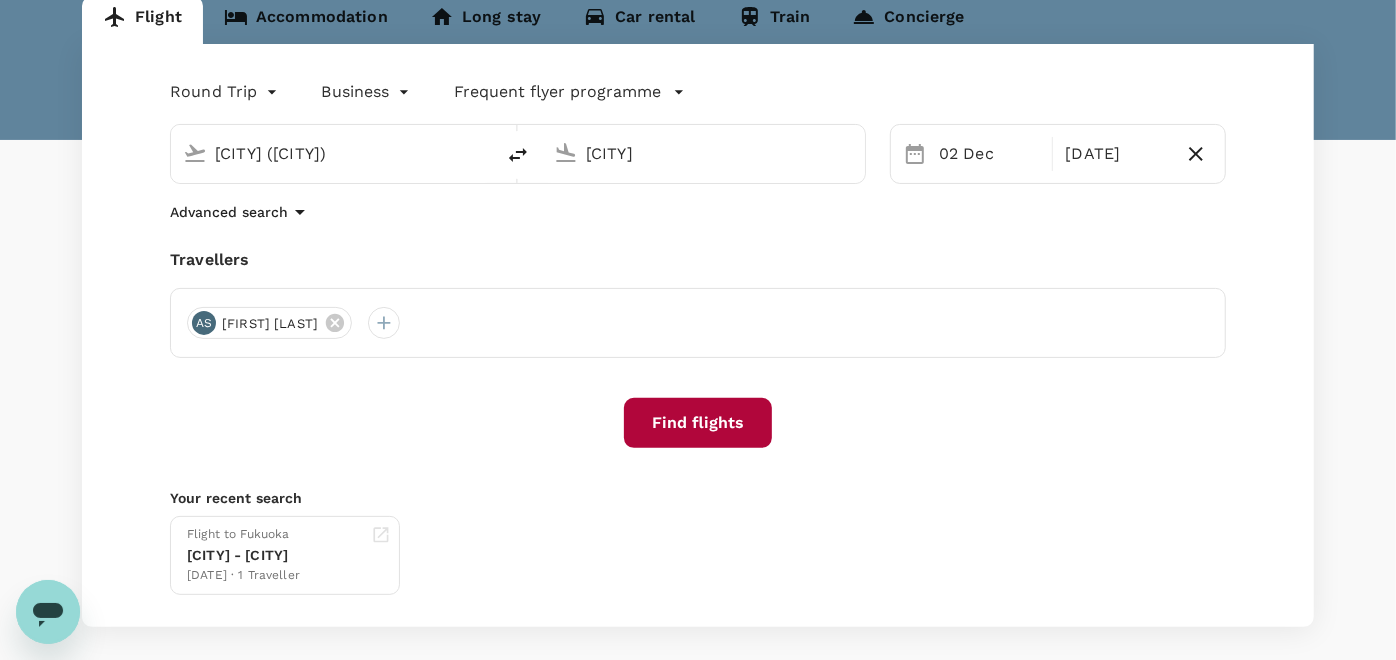 scroll, scrollTop: 222, scrollLeft: 0, axis: vertical 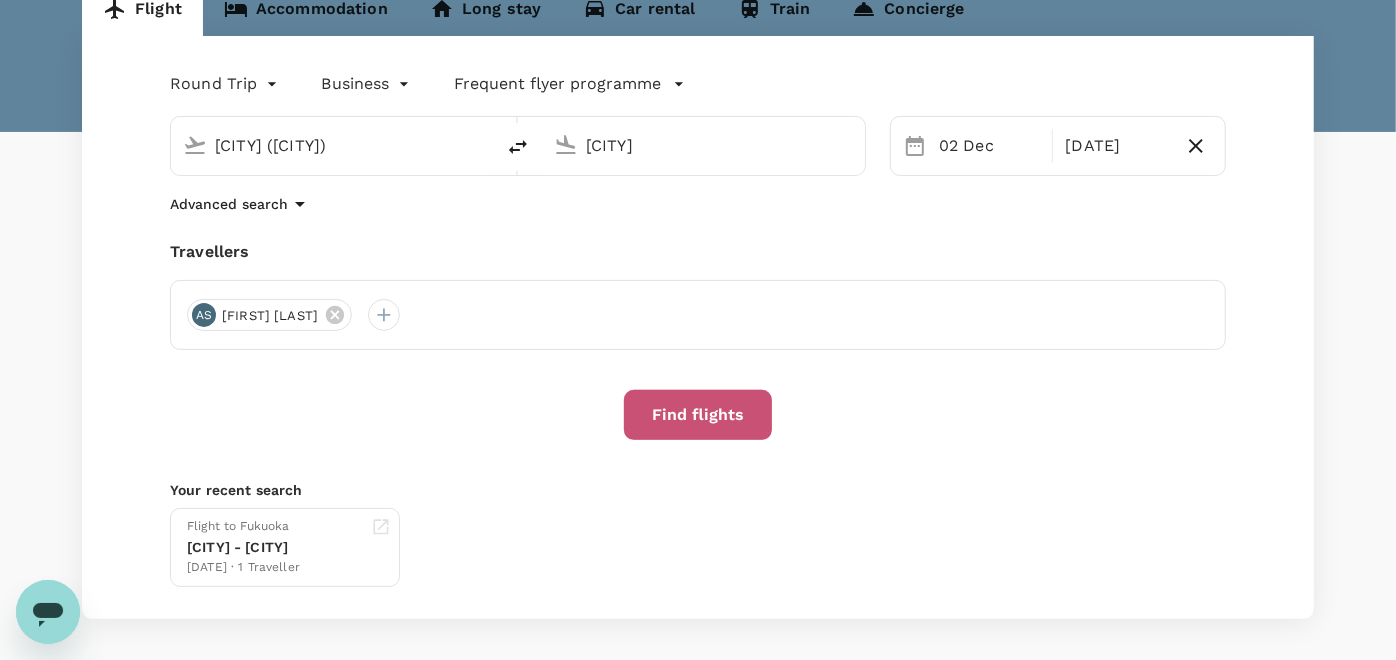 click on "Find flights" at bounding box center [698, 415] 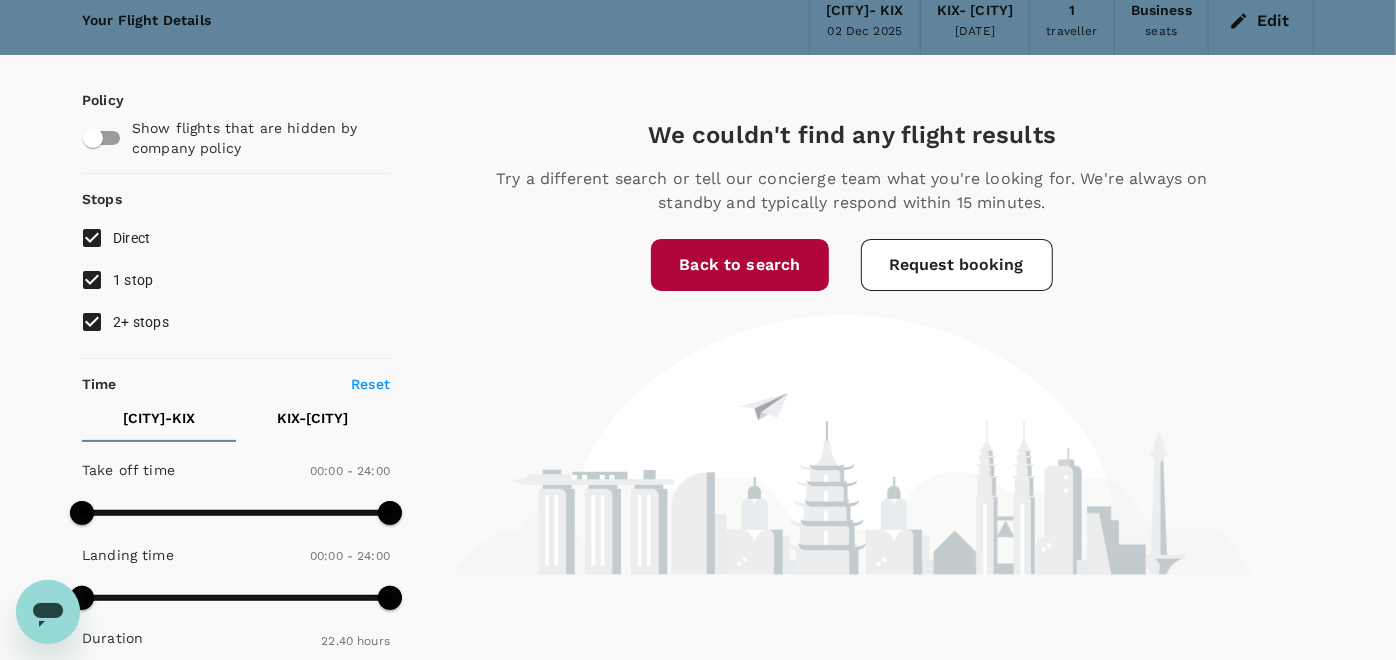 scroll, scrollTop: 0, scrollLeft: 0, axis: both 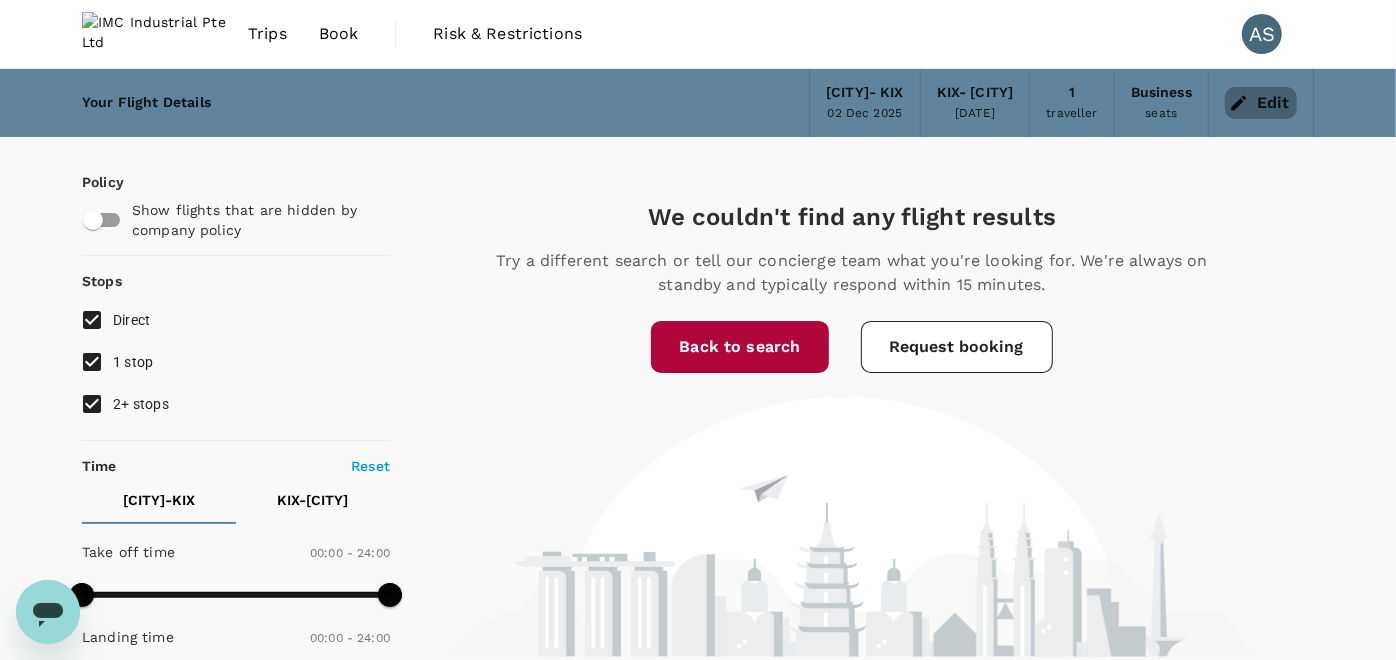click on "Edit" at bounding box center (1261, 103) 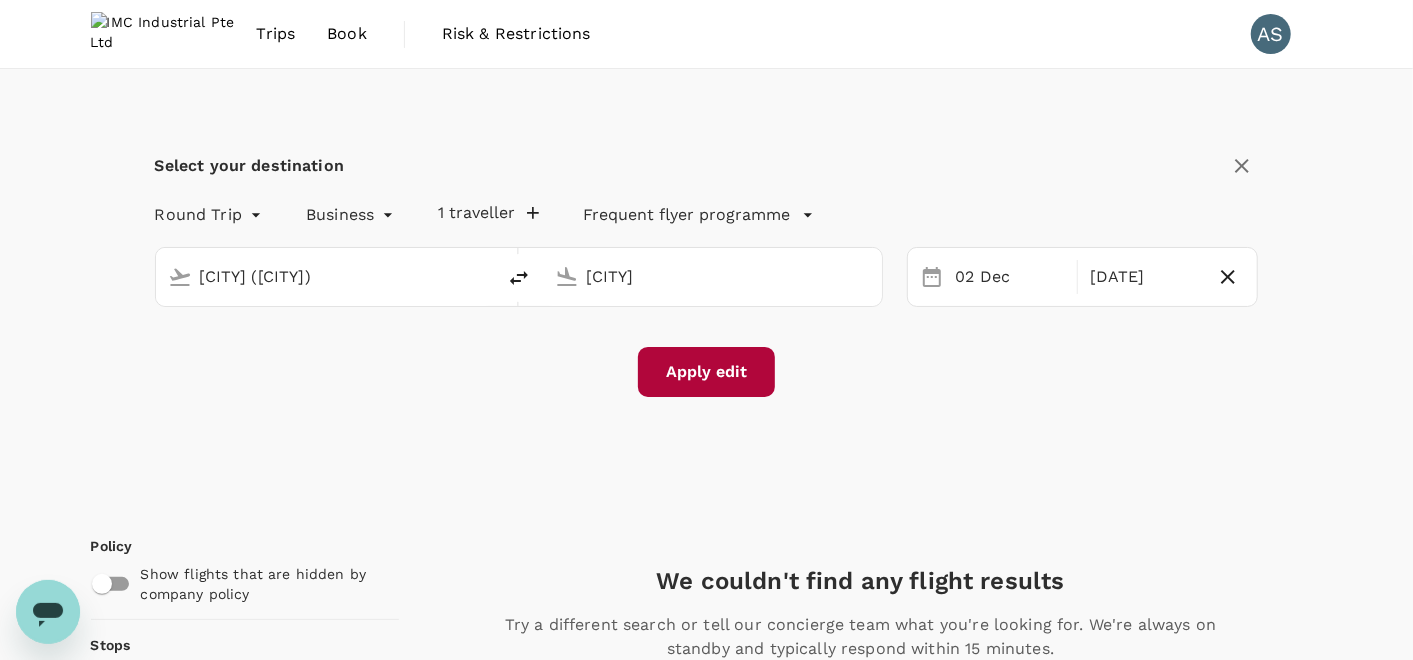 click on "Trips Book Risk & Restrictions AS Select your destination Round Trip roundtrip Business business 1 traveller Frequent flyer programme Singapore Changi (SIN) Kansai Intl (KIX) 02 Dec 15 Dec Apply edit Policy Show flights that are hidden by company policy Stops Direct 1 stop 2+ stops Time Reset SIN - KIX KIX - SIN Take off time 00:00 - 24:00 Landing time 00:00 - 24:00 Duration 22.40 hours Take off time 00:00 - 24:00 Landing time 00:00 - 24:00 Duration 22.40 hours Business trip essentials Clear all Cabin baggage Checked baggage Flexible to change Refundable Free seat selection Complimentary drinks and meal Cabin class Change Business Only business Mix with economy Airlines Clear all Air China All Nippon Airways Asiana Airlines Cathay Pacific Airways China Airlines China Southern EVA Airways Japan Airlines Juneyao Airlines Korean Air Malaysia Airlines Philippine Airlines Singapore Airlines Thai Airways International Vietnam Airlines Xiamen Airlines Other Exclude code share flights Back to search Request booking" at bounding box center [706, 1259] 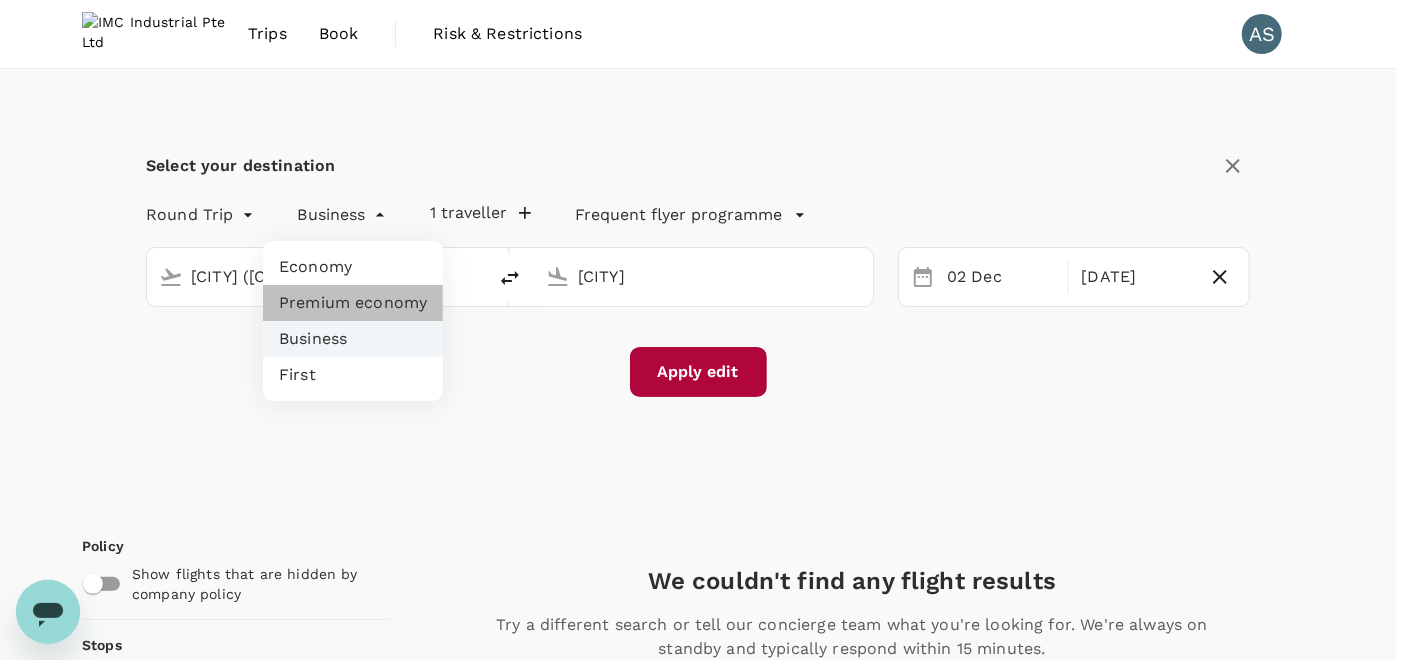 click on "Premium economy" at bounding box center [353, 303] 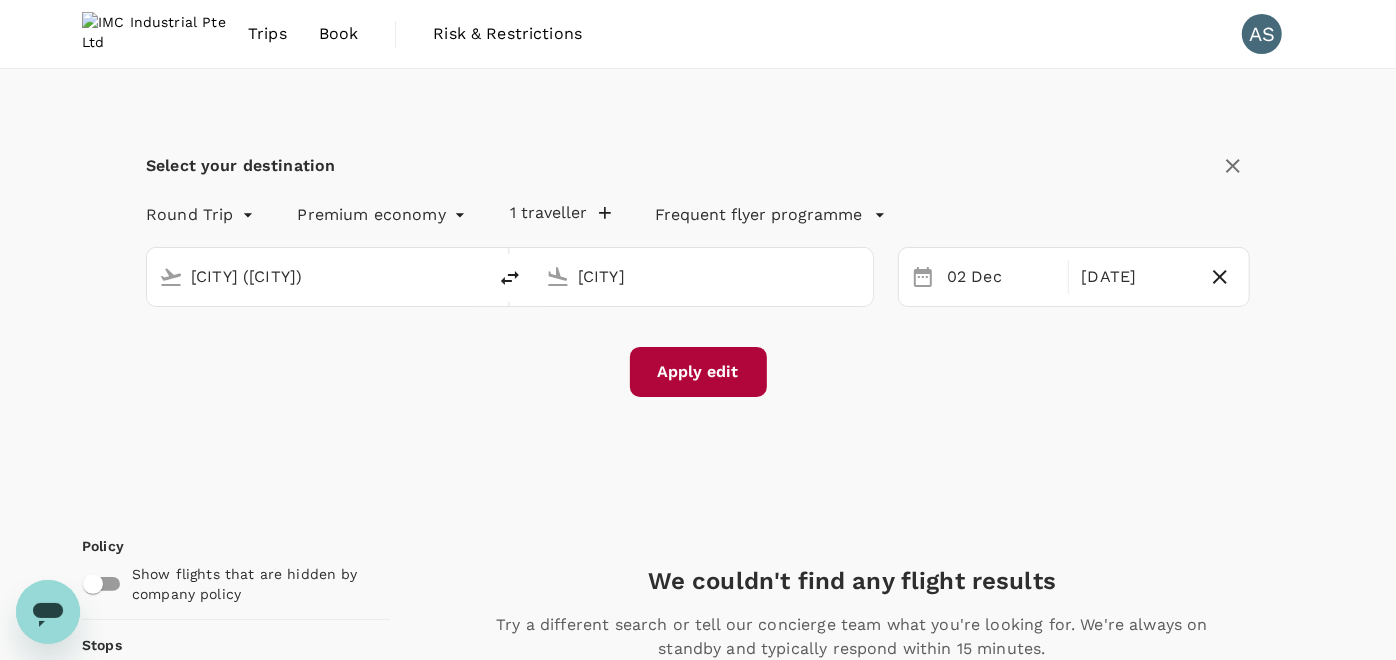 drag, startPoint x: 708, startPoint y: 374, endPoint x: 724, endPoint y: 364, distance: 18.867962 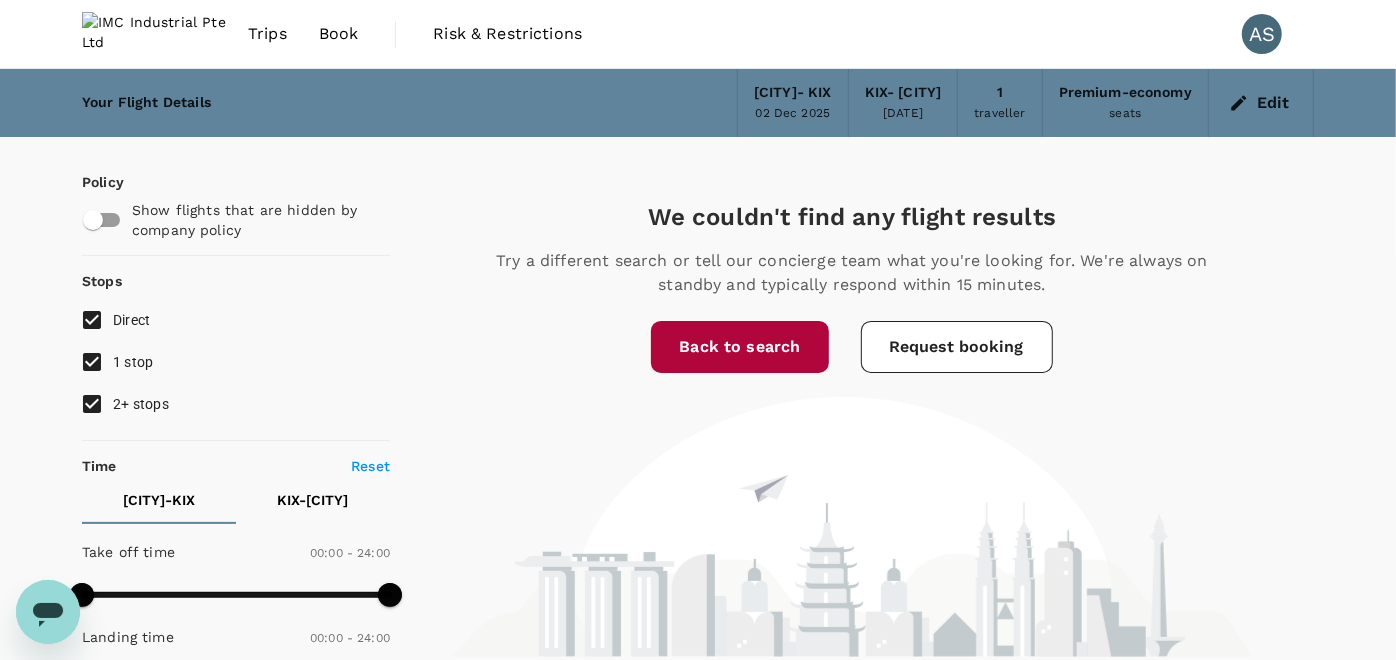 click on "Edit" at bounding box center (1261, 103) 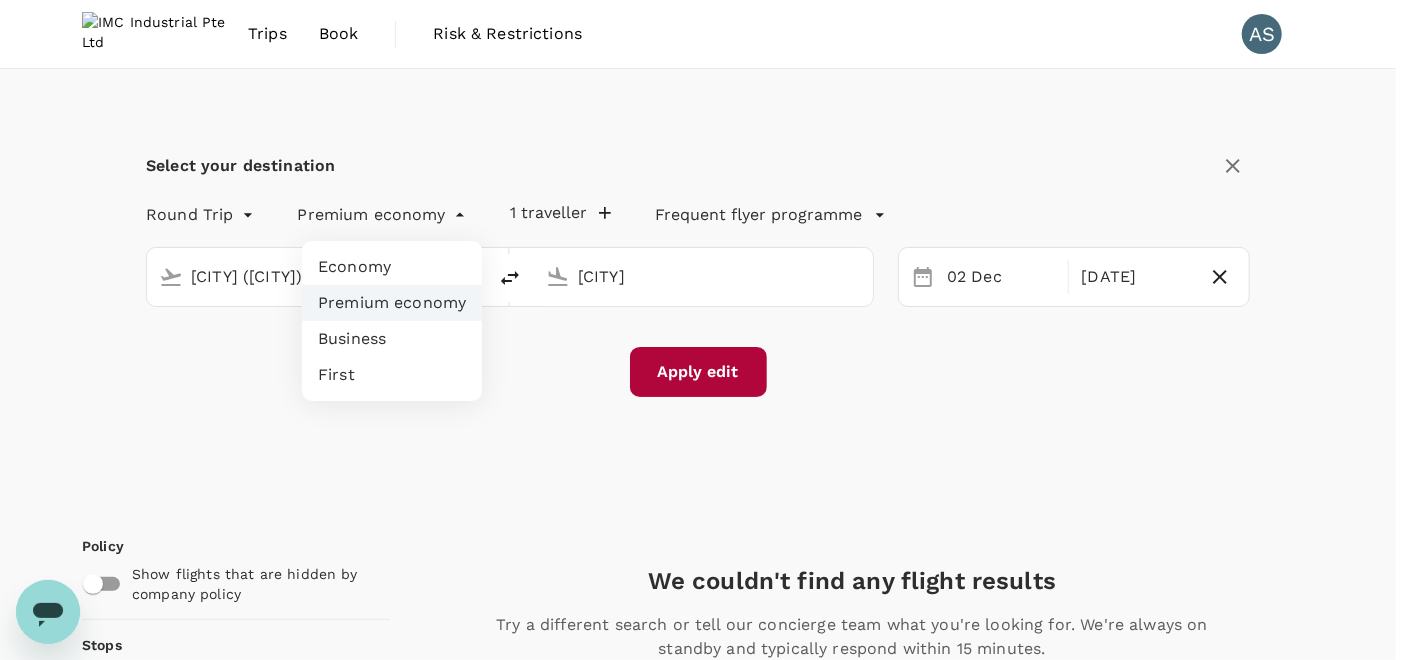 click on "Trips Book Risk & Restrictions AS Select your destination Round Trip roundtrip Premium economy premium-economy 1 traveller Frequent flyer programme Singapore Changi (SIN) Kansai Intl (KIX) 02 Dec 15 Dec Apply edit Policy Show flights that are hidden by company policy Stops Direct 1 stop 2+ stops Time Reset SIN - KIX KIX - SIN Take off time 00:00 - 24:00 Landing time 00:00 - 24:00 Duration 23.15 hours Take off time 00:00 - 24:00 Landing time 00:00 - 24:00 Duration 22.50 hours Business trip essentials Clear all Cabin baggage Checked baggage Flexible to change Refundable Free seat selection Complimentary drinks and meal Cabin class Change Premium-economy Only premium-economy Mix with economy Airlines Clear all Air China All Nippon Airways Cebu Pacific Air EVA Airways Japan Airlines Scoot Singapore Airlines Thai AirAsia Thai AirAsia X Other Exclude code share flights We couldn't find any flight results Back to search Request booking Version 3.46.0 Privacy Policy Terms of Use Help Centre Frequent flyer programme" at bounding box center [706, 1112] 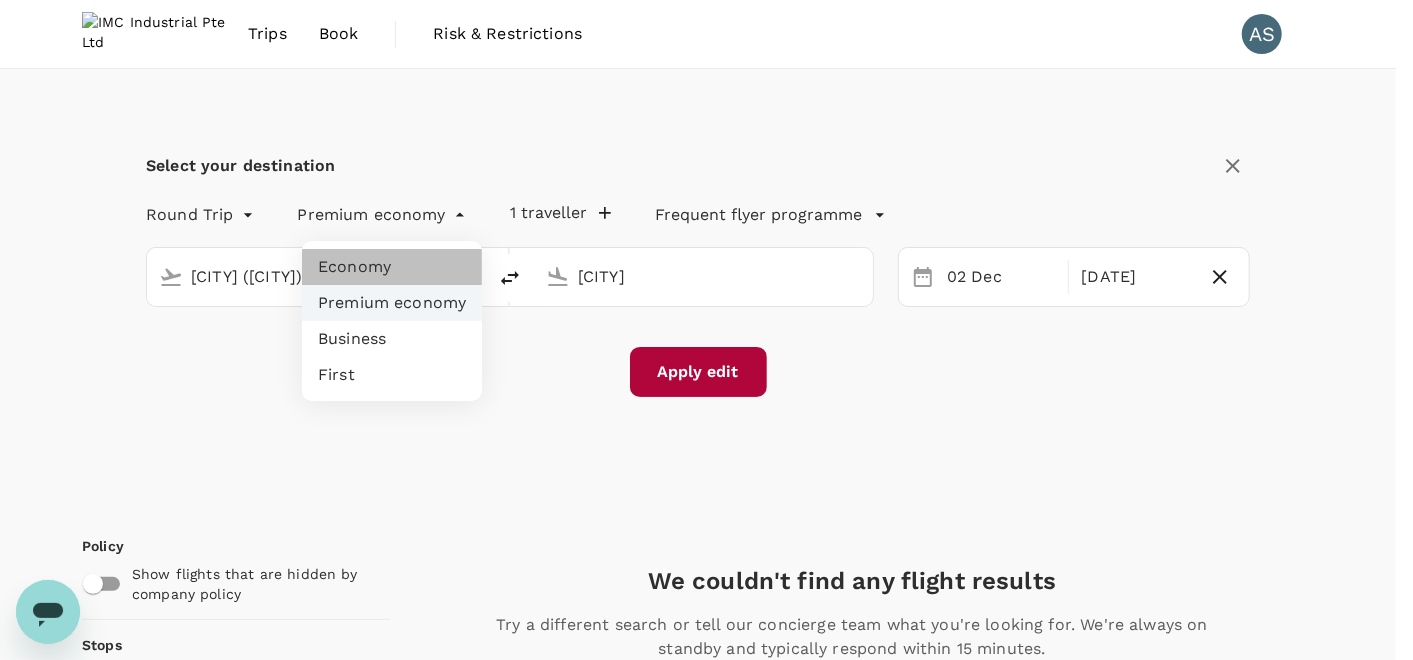 click on "Economy" at bounding box center [392, 267] 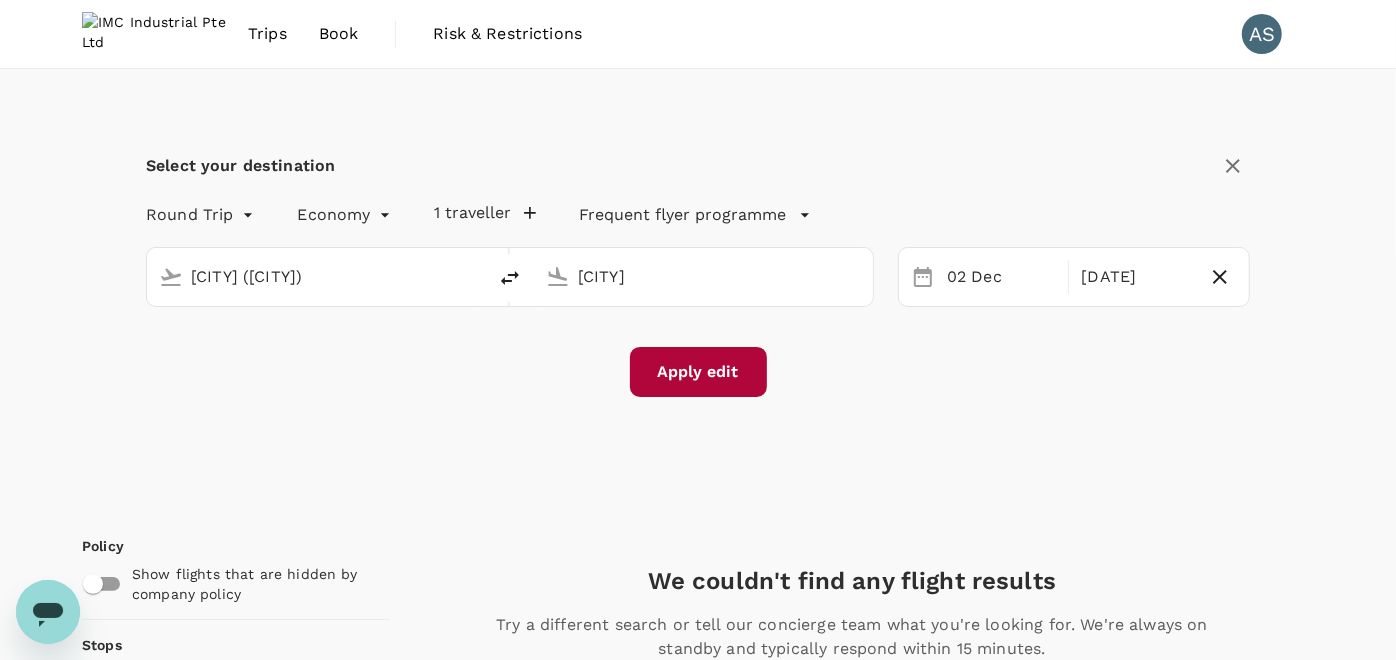 drag, startPoint x: 736, startPoint y: 373, endPoint x: 765, endPoint y: 363, distance: 30.675724 